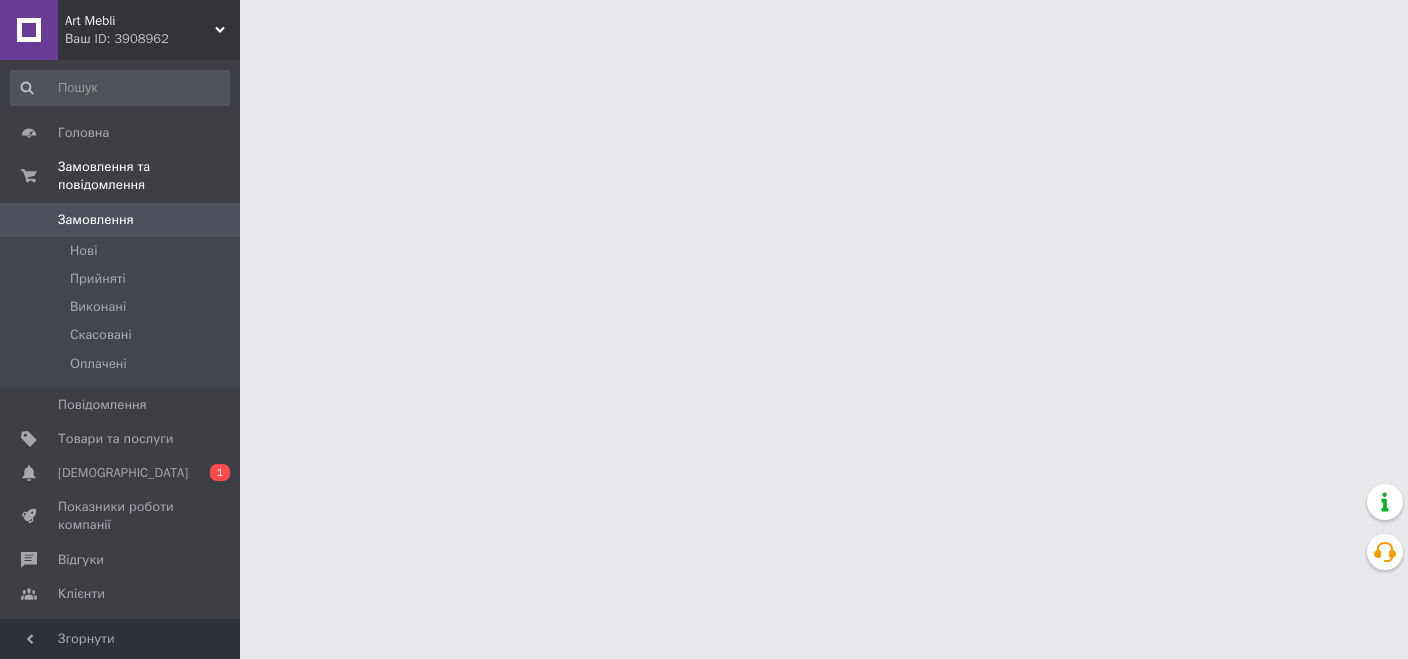 scroll, scrollTop: 0, scrollLeft: 0, axis: both 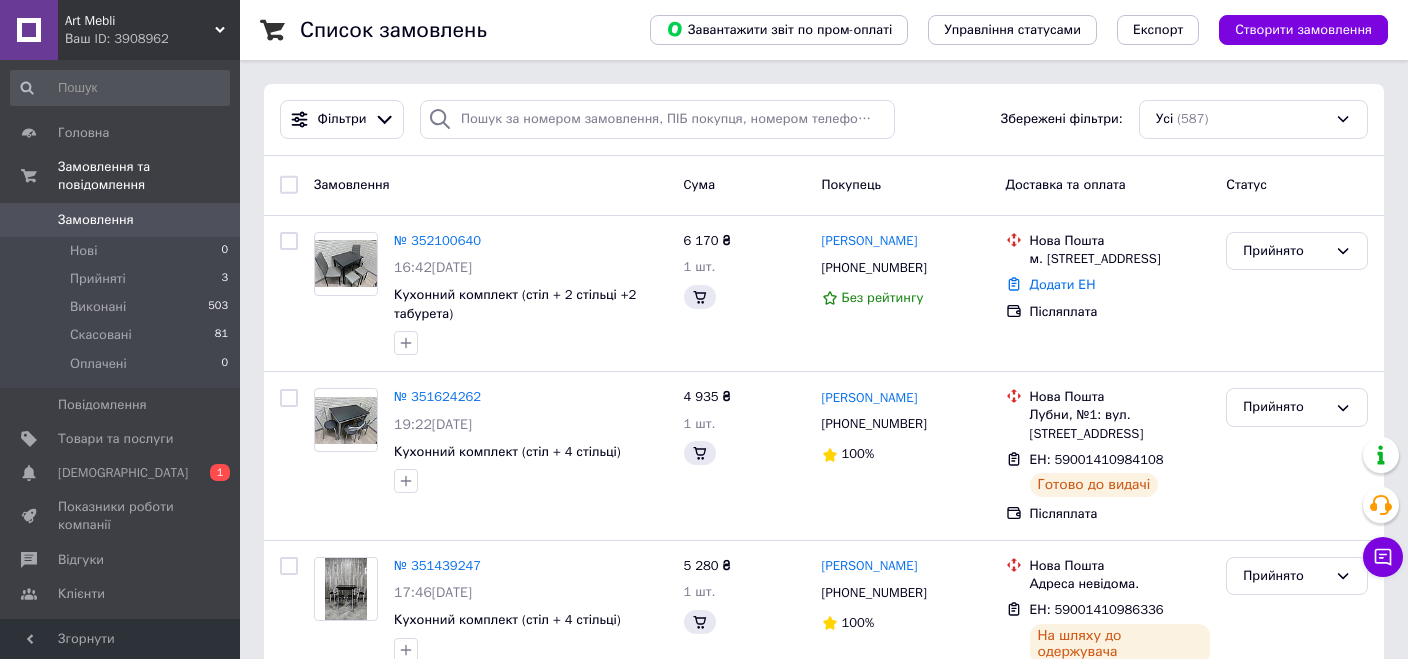 click on "Замовлення" at bounding box center [96, 220] 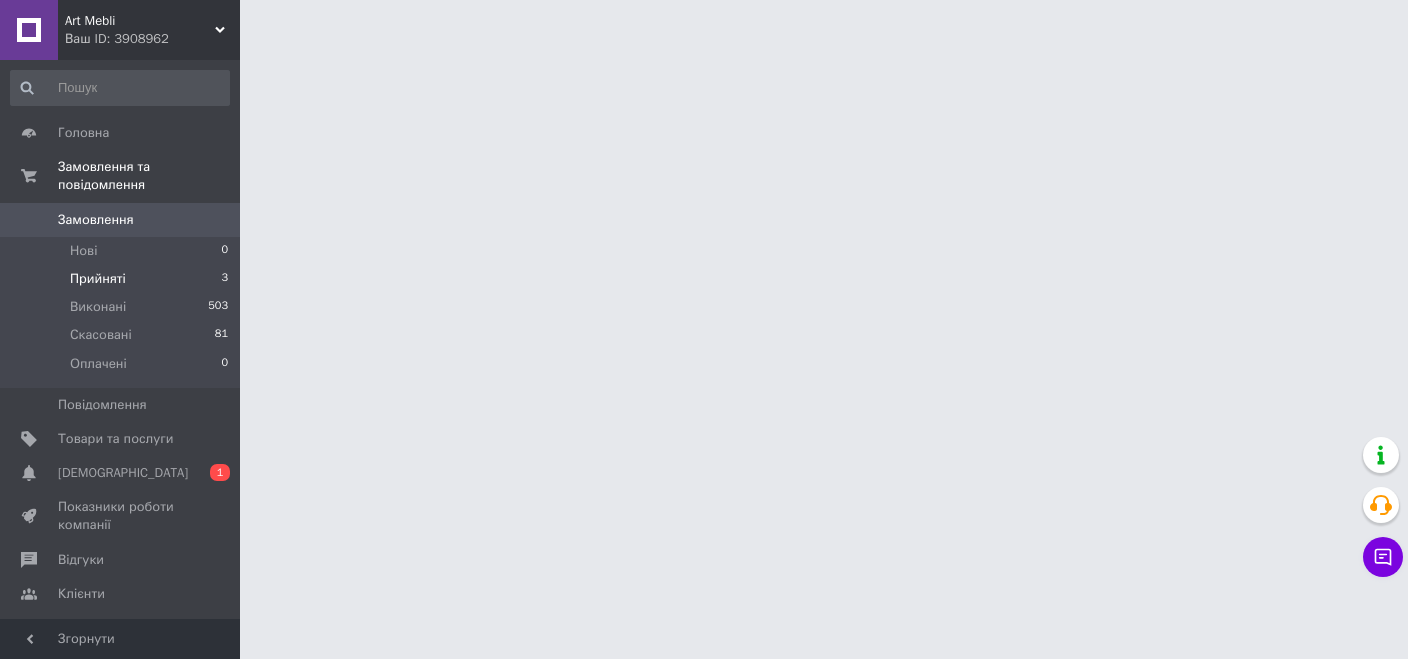 click on "Прийняті" at bounding box center [98, 279] 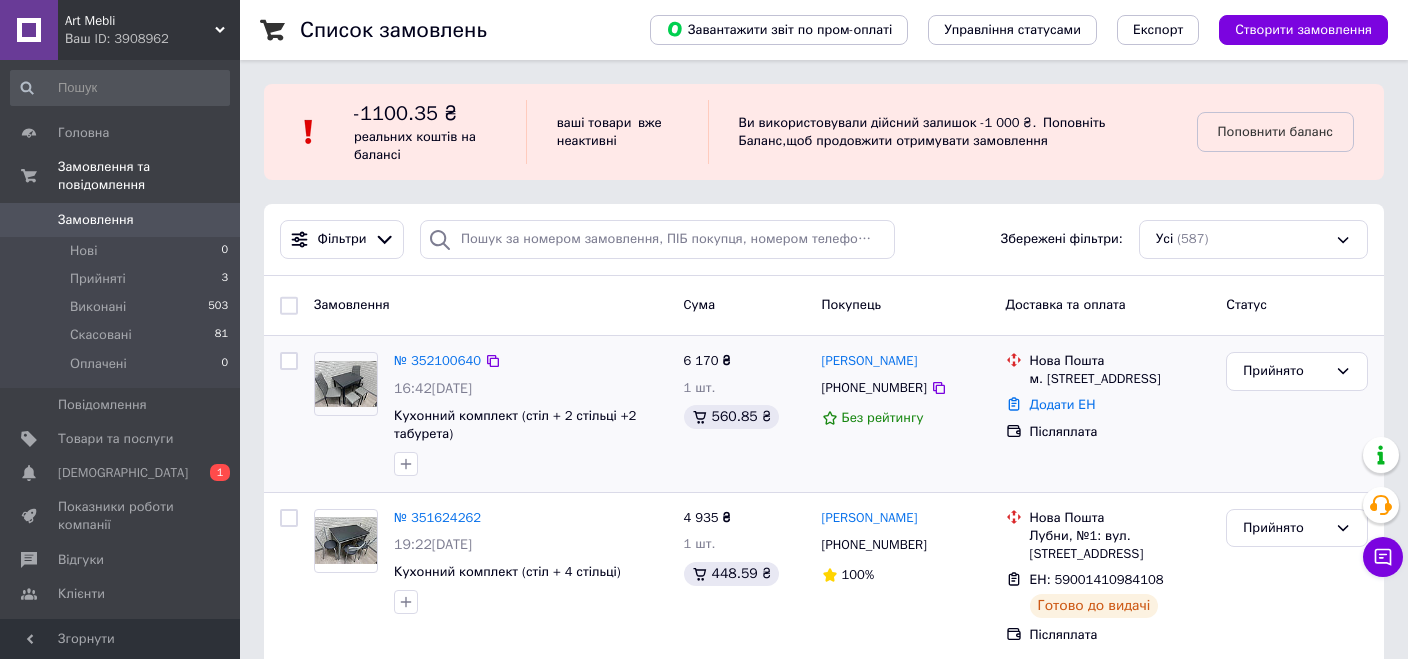 click at bounding box center [346, 384] 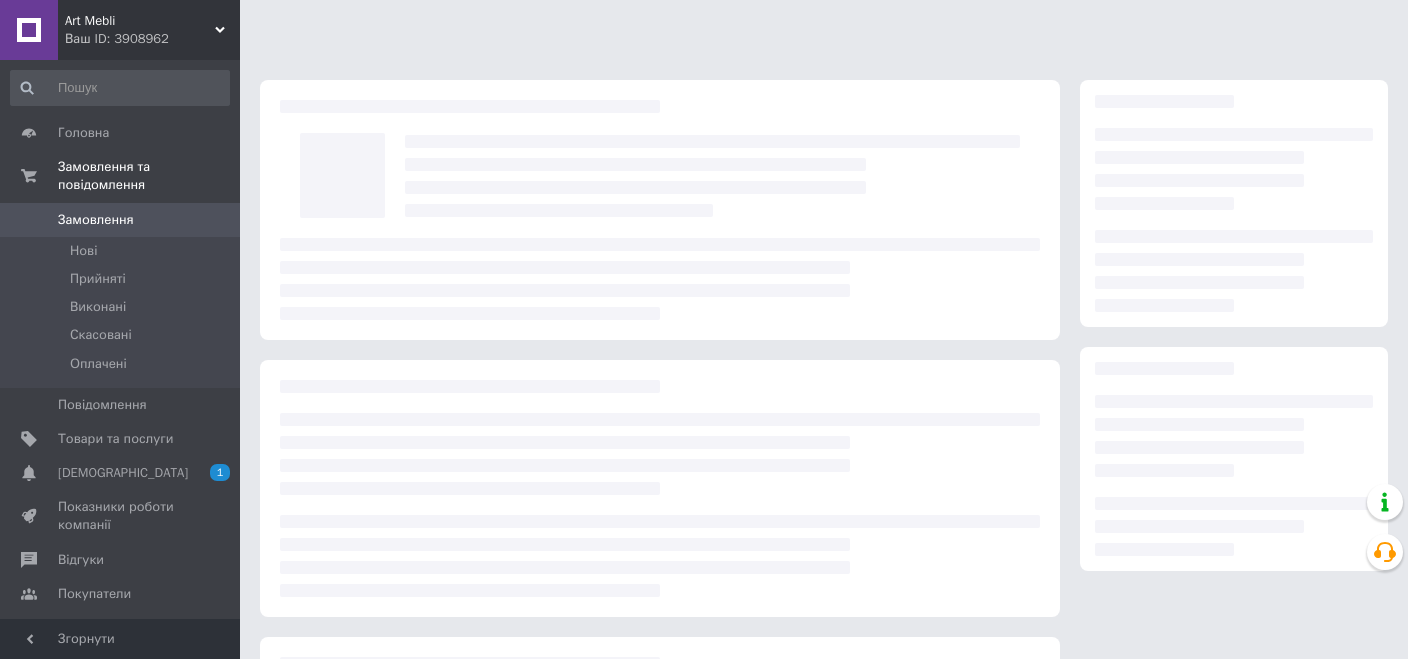 scroll, scrollTop: 0, scrollLeft: 0, axis: both 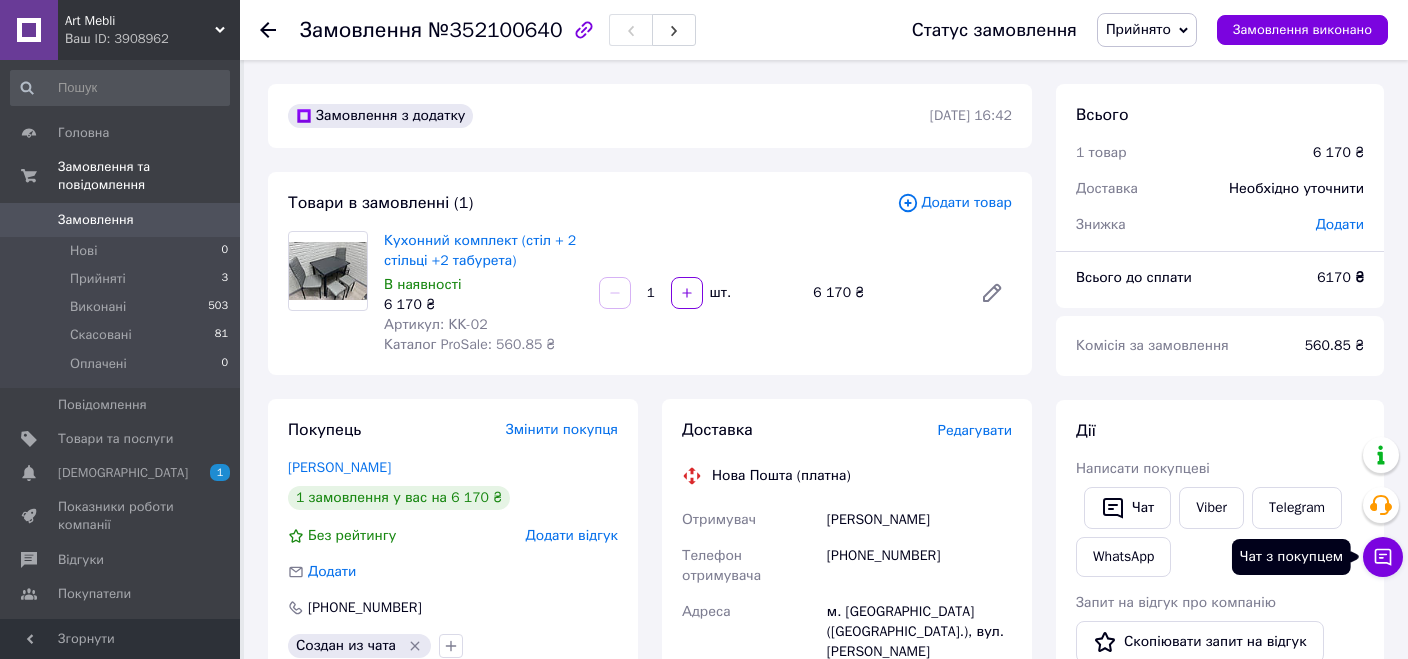 click 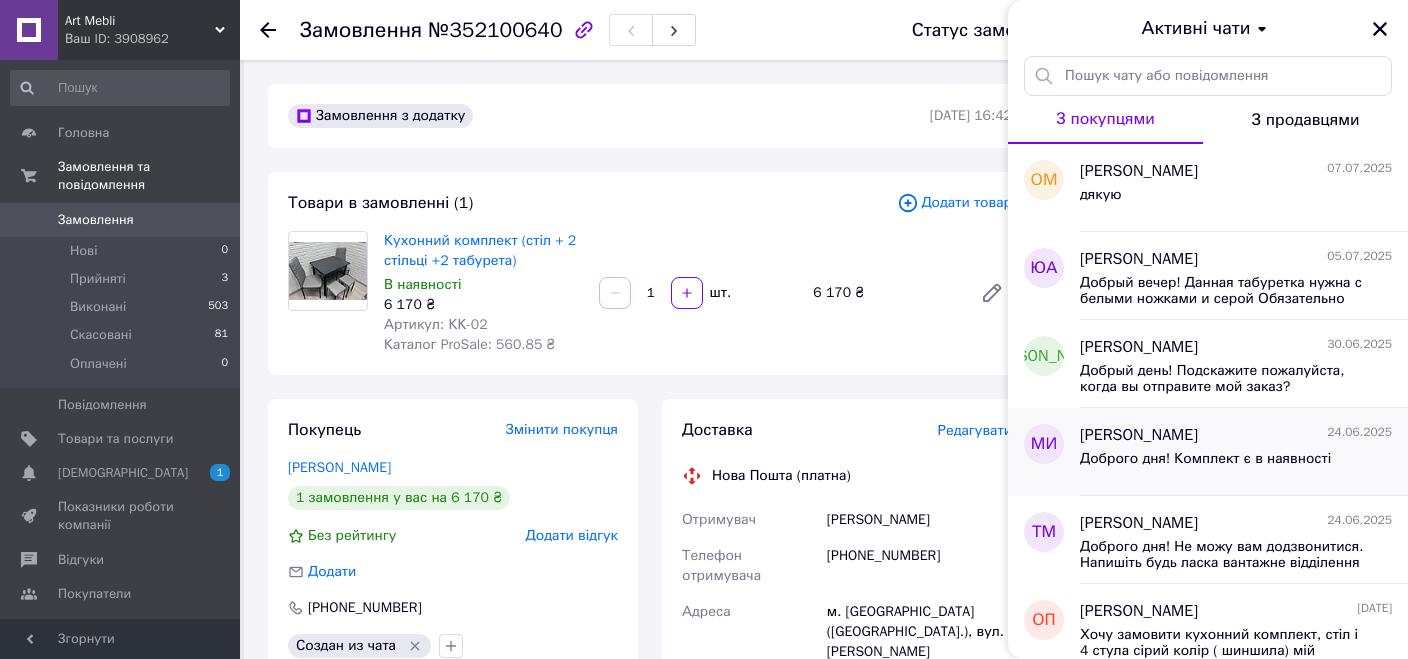click on "Доброго дня! Комплект є в наявності" at bounding box center (1205, 465) 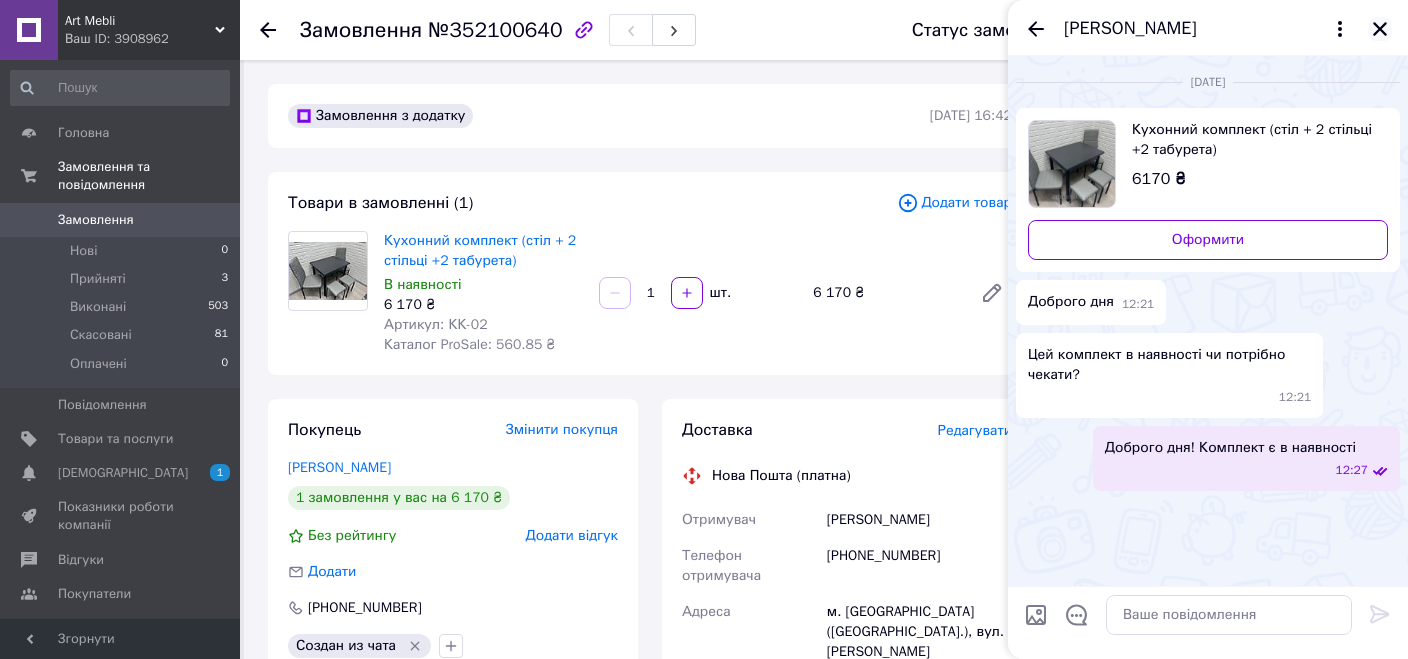 click 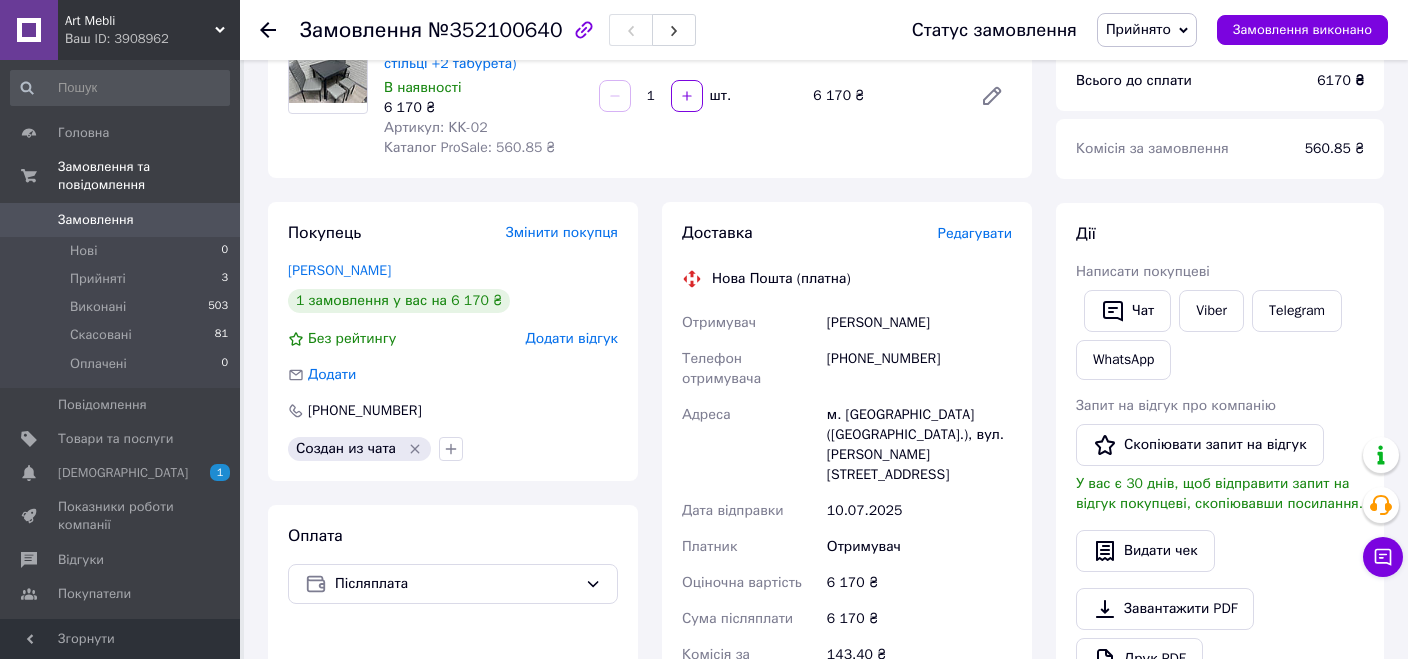 scroll, scrollTop: 214, scrollLeft: 0, axis: vertical 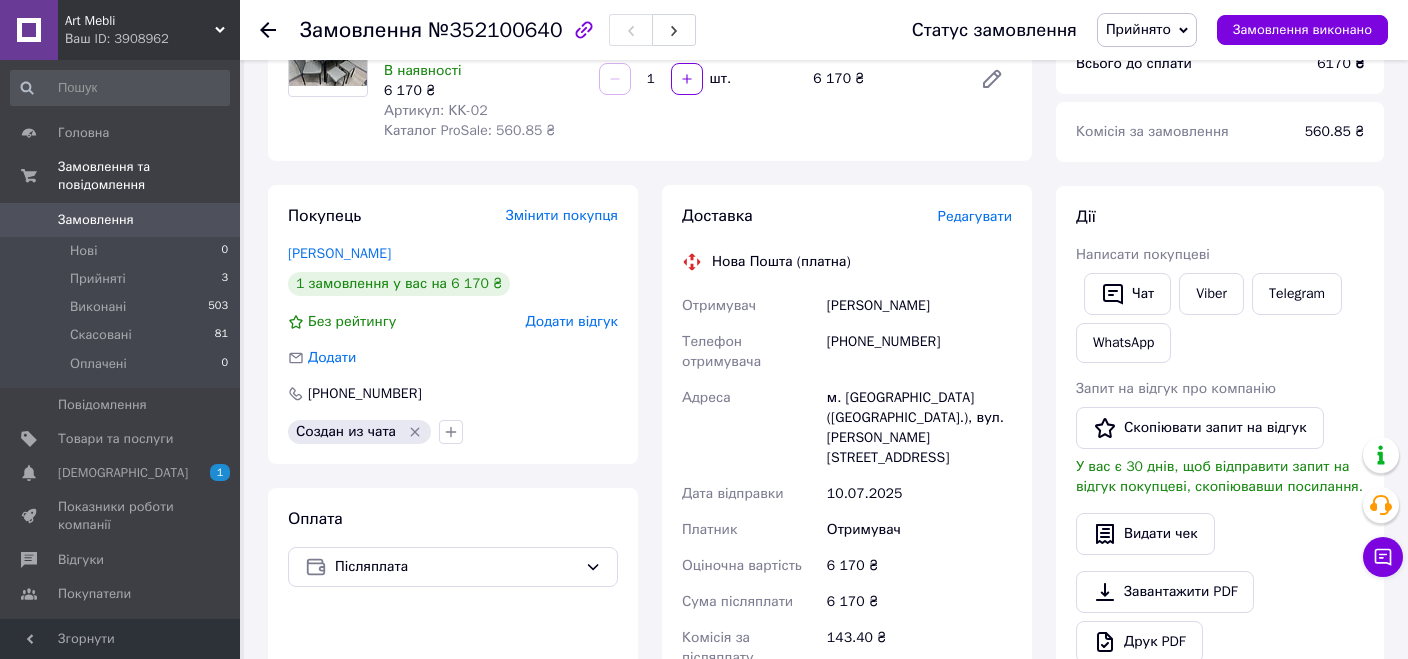 click on "Редагувати" at bounding box center [975, 216] 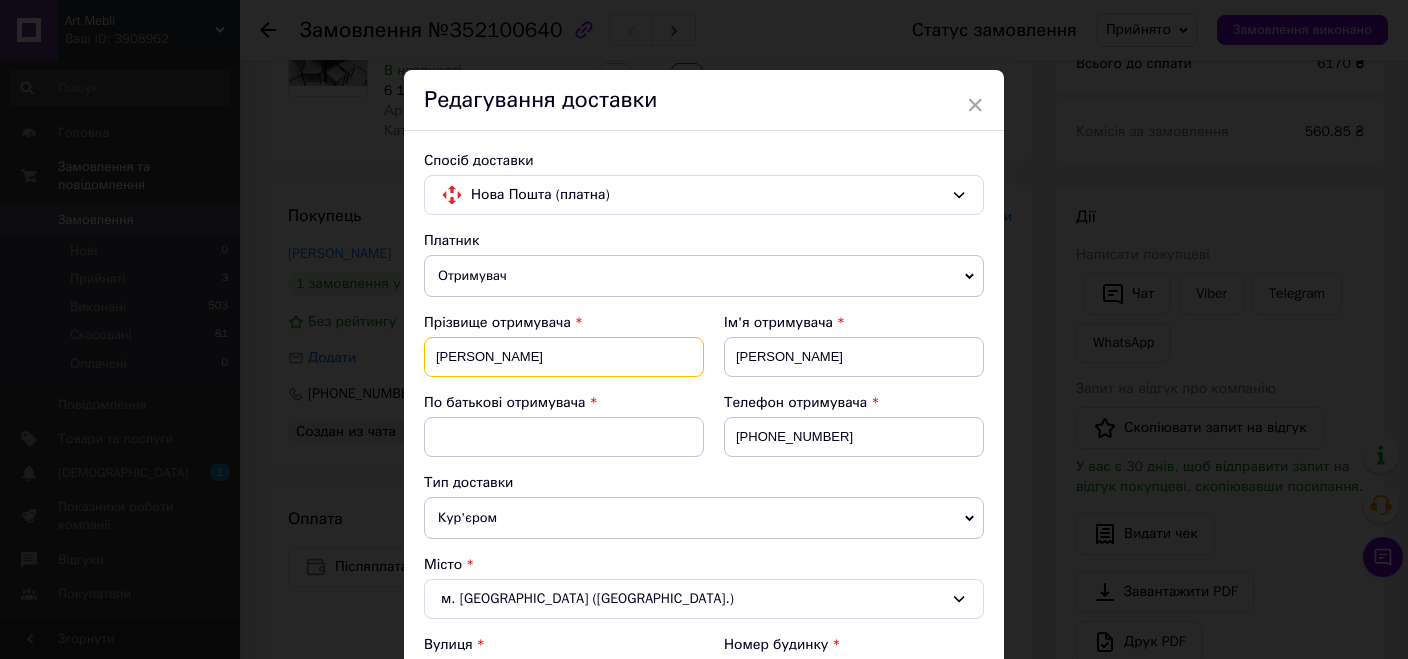 click on "Кокоревич" at bounding box center (564, 357) 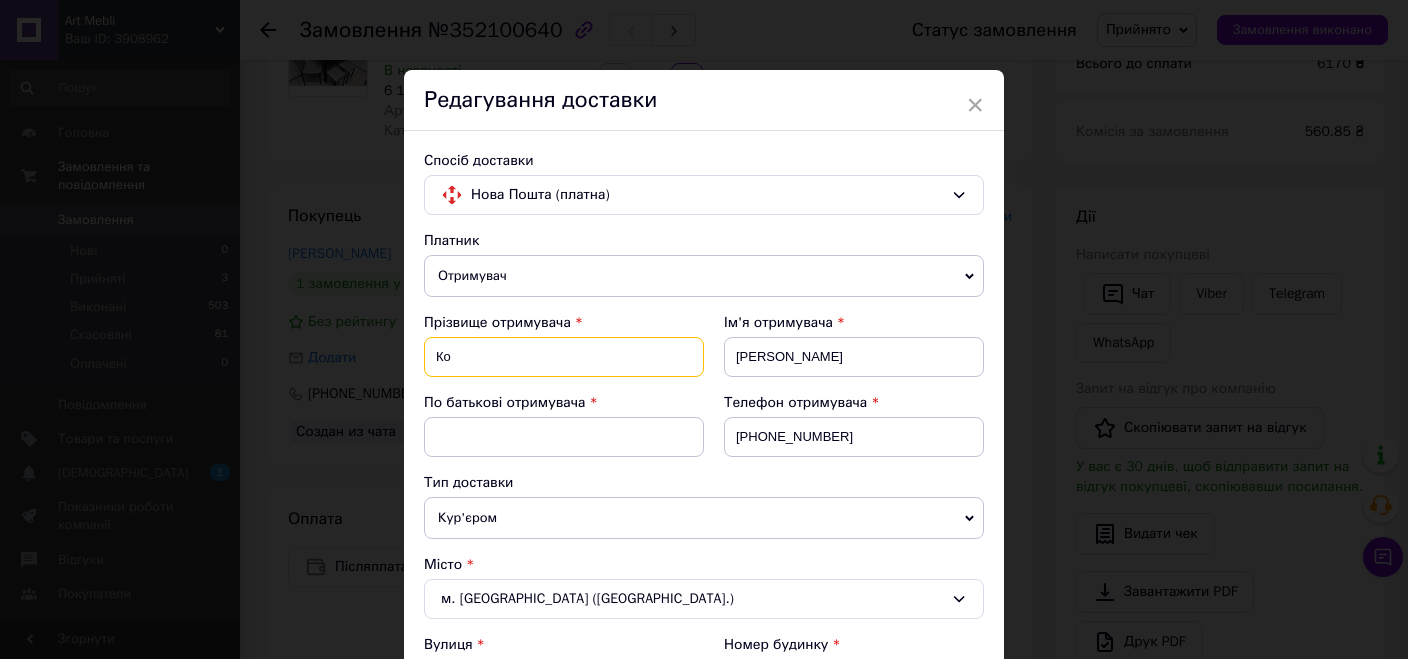 type on "К" 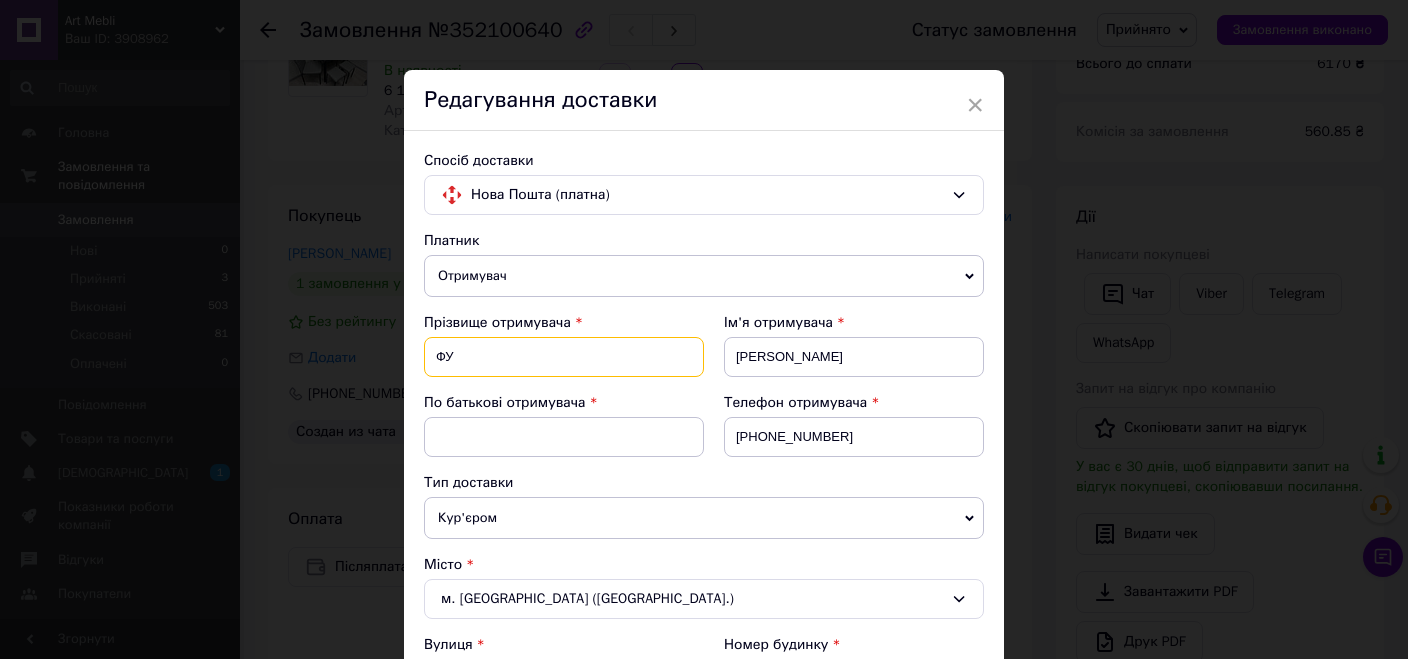 type on "Ф" 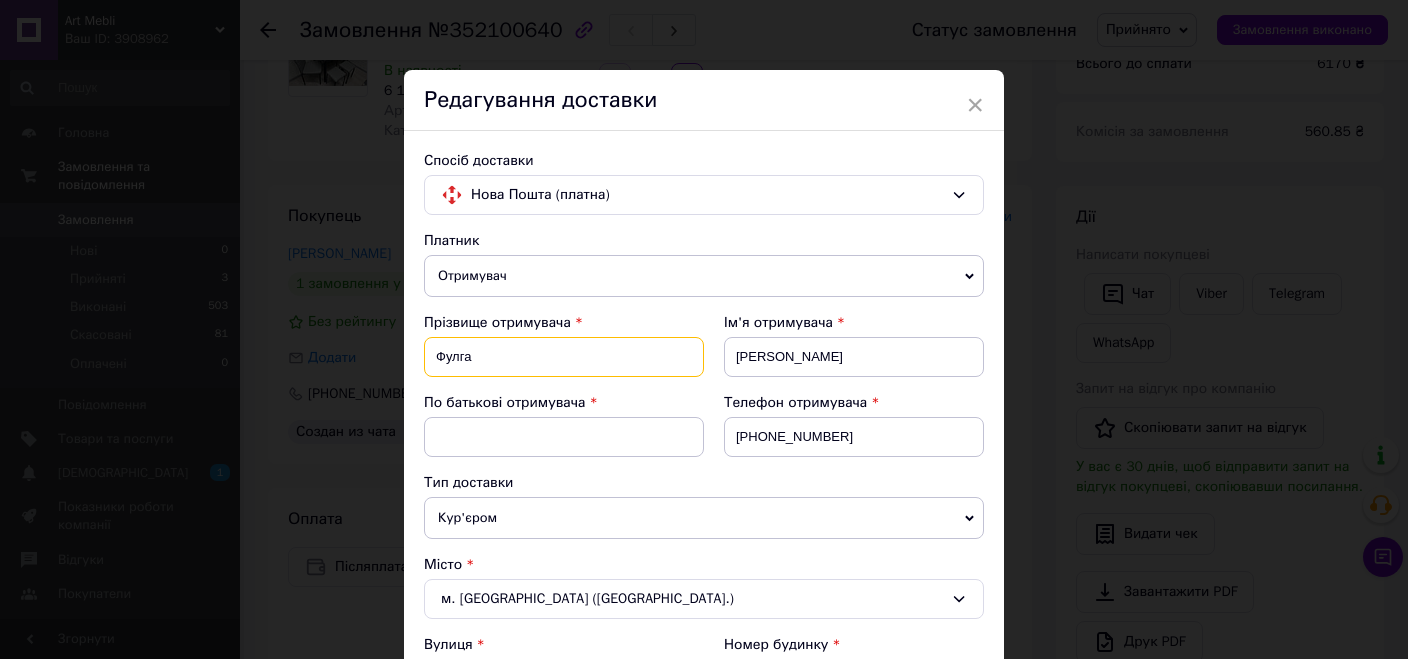 type on "Фулга" 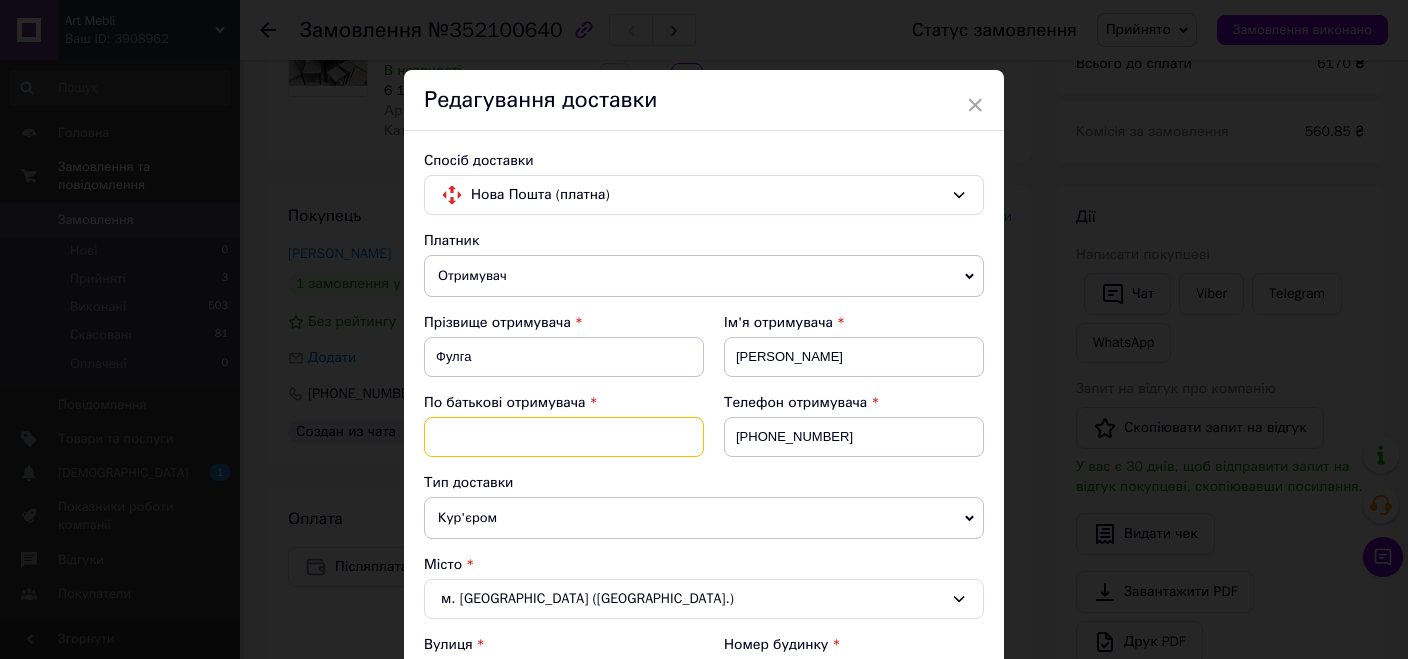 click at bounding box center (564, 437) 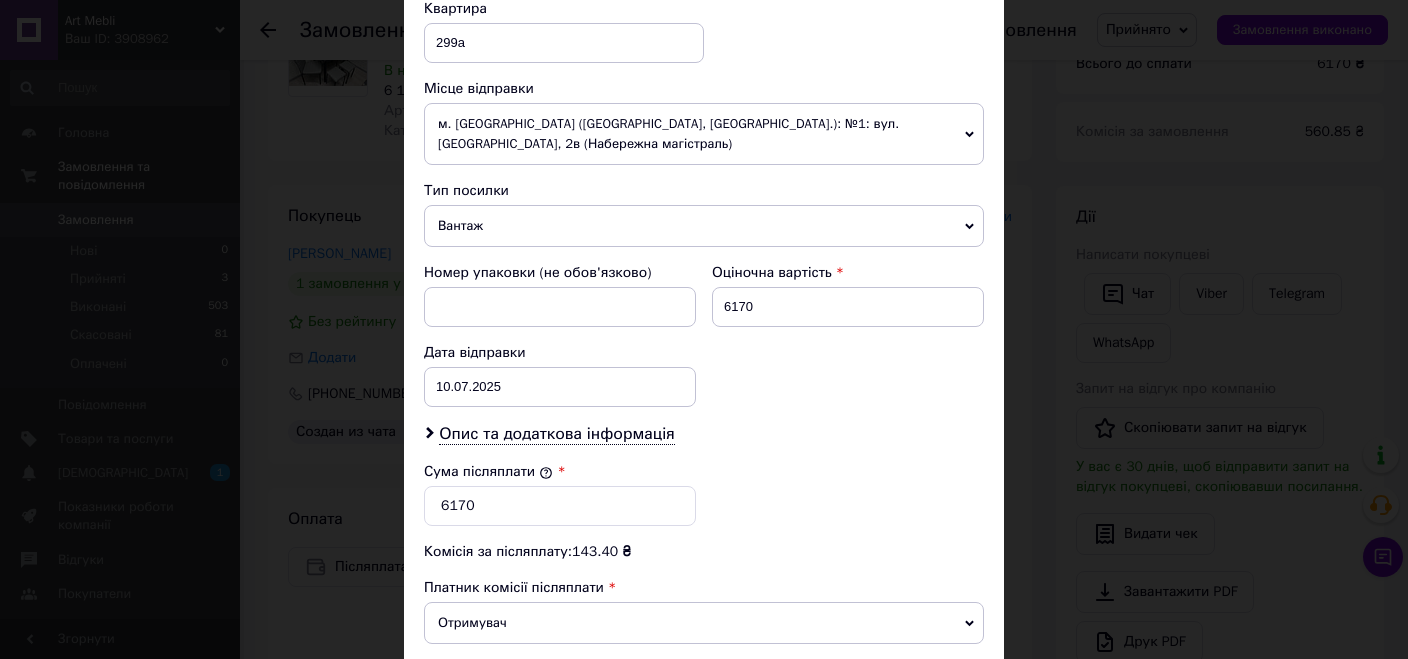 scroll, scrollTop: 958, scrollLeft: 0, axis: vertical 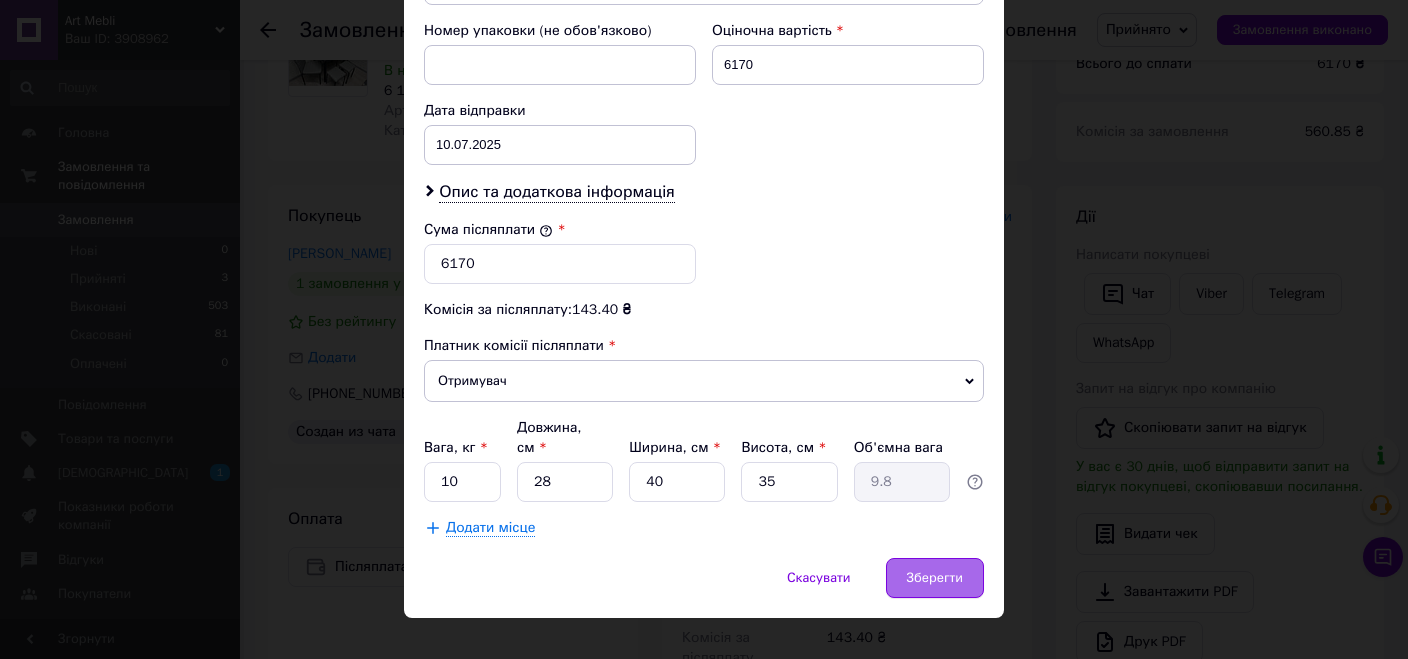type on "Ігорівна" 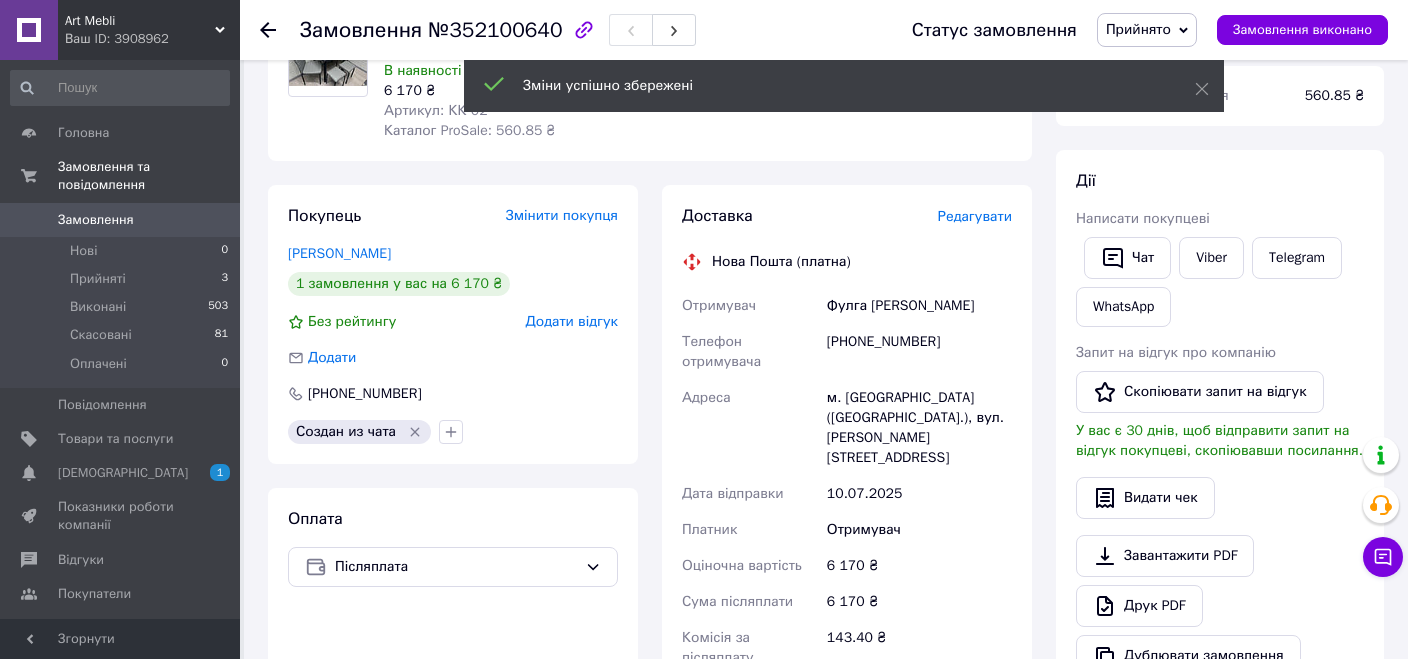 click 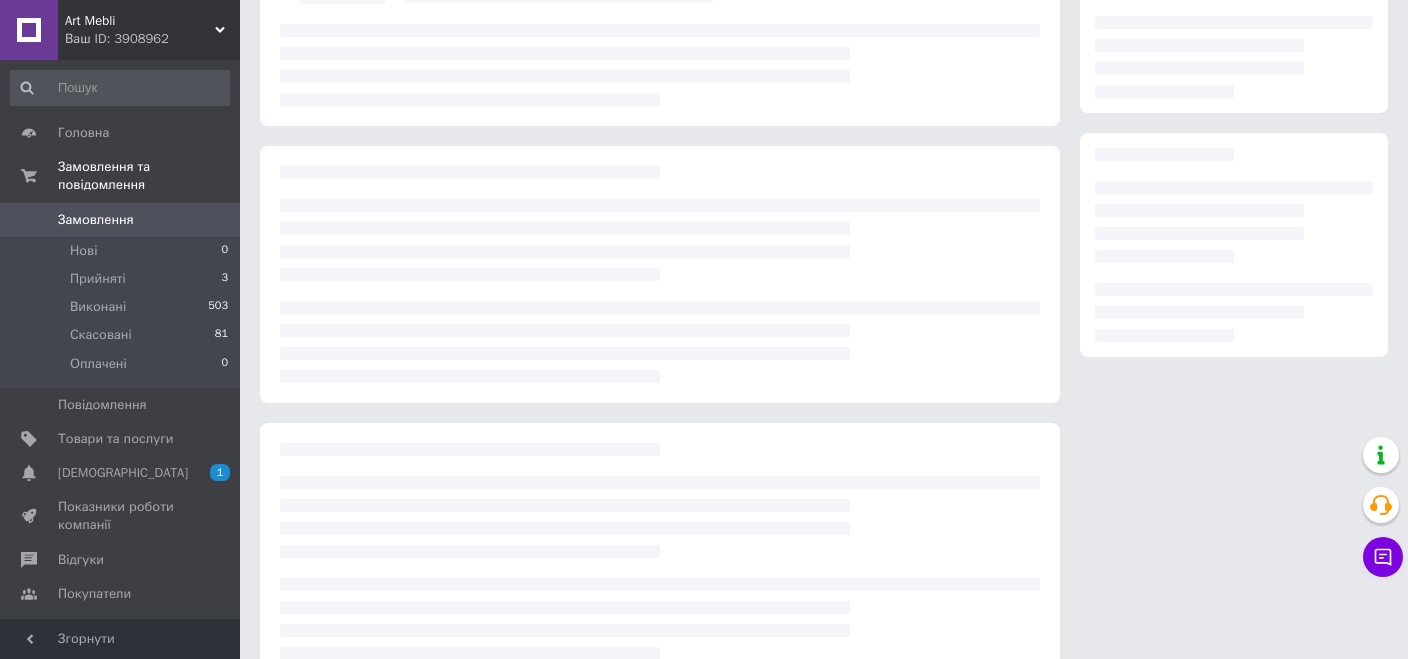 scroll, scrollTop: 0, scrollLeft: 0, axis: both 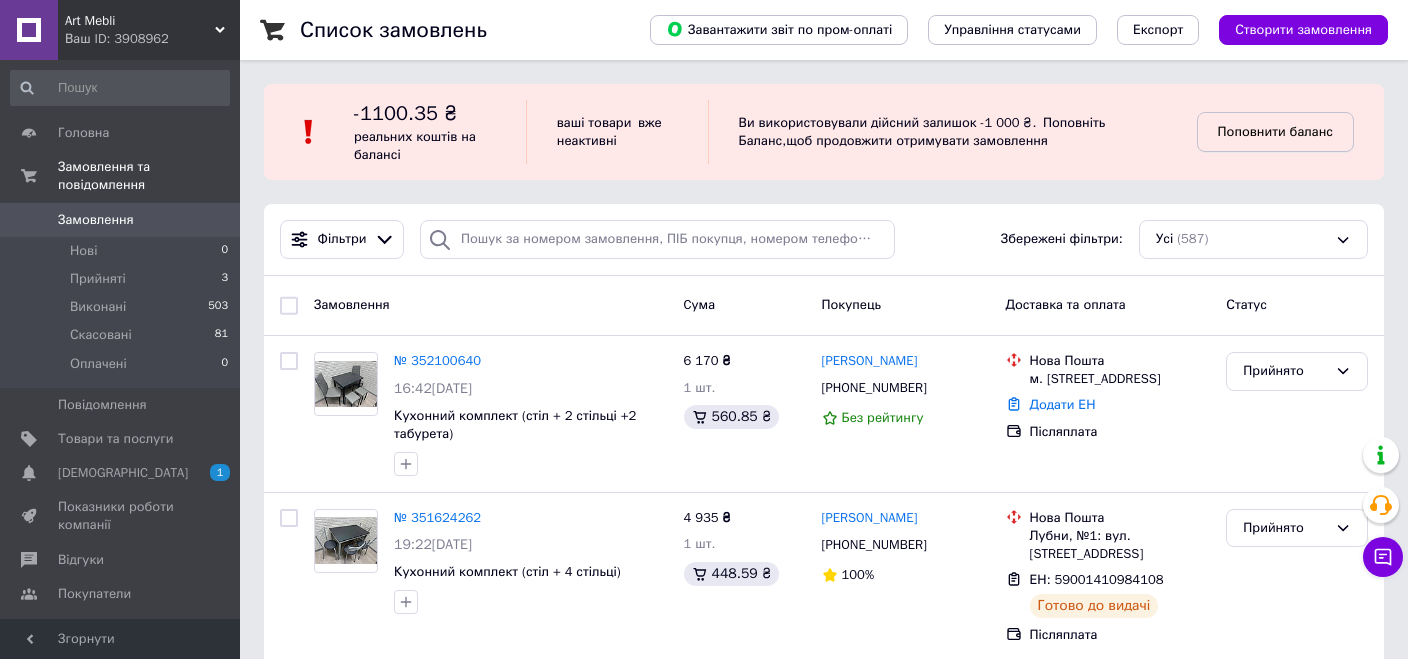 click on "Поповнити баланс" at bounding box center (1275, 132) 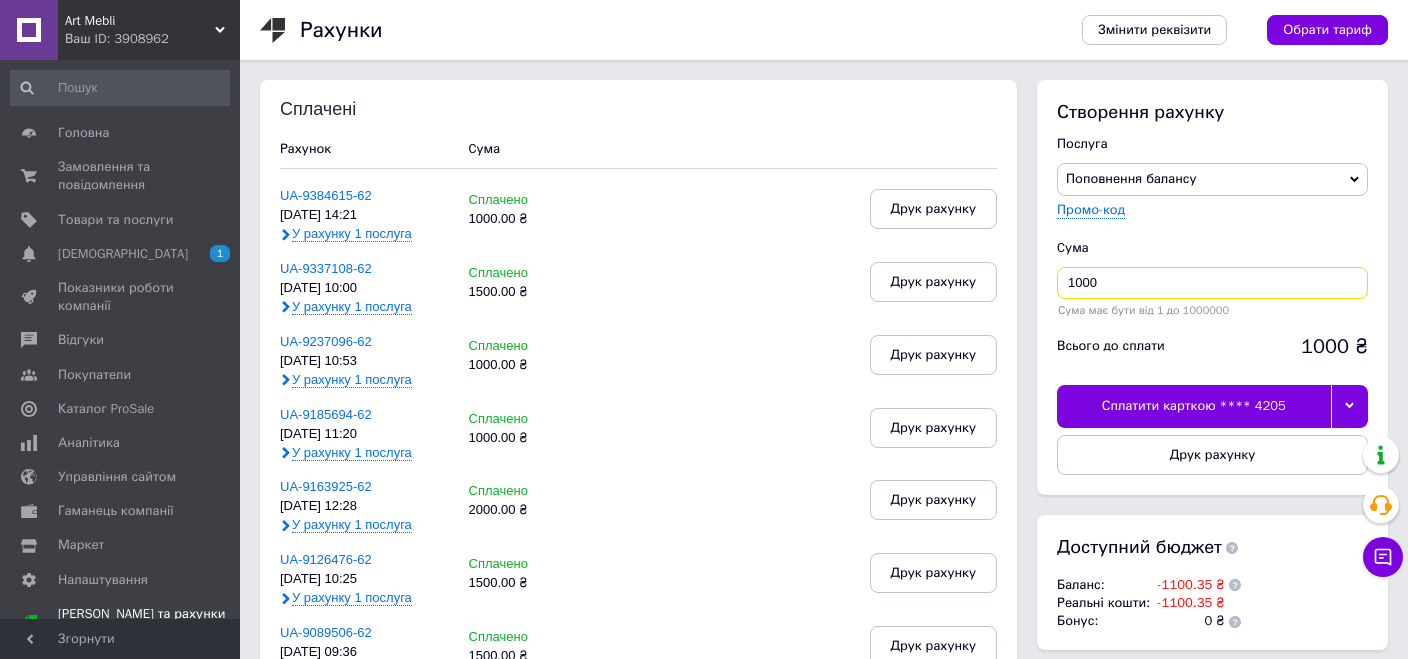 click on "1000" at bounding box center [1212, 283] 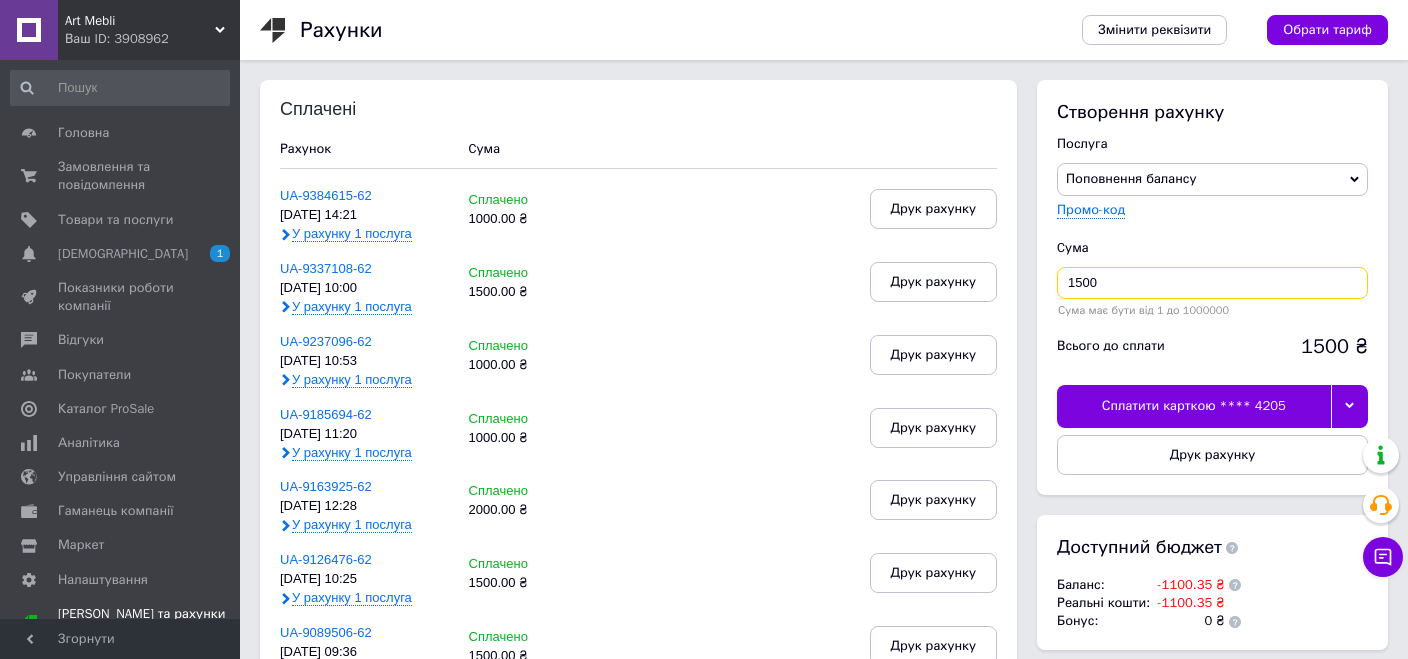 type on "1500" 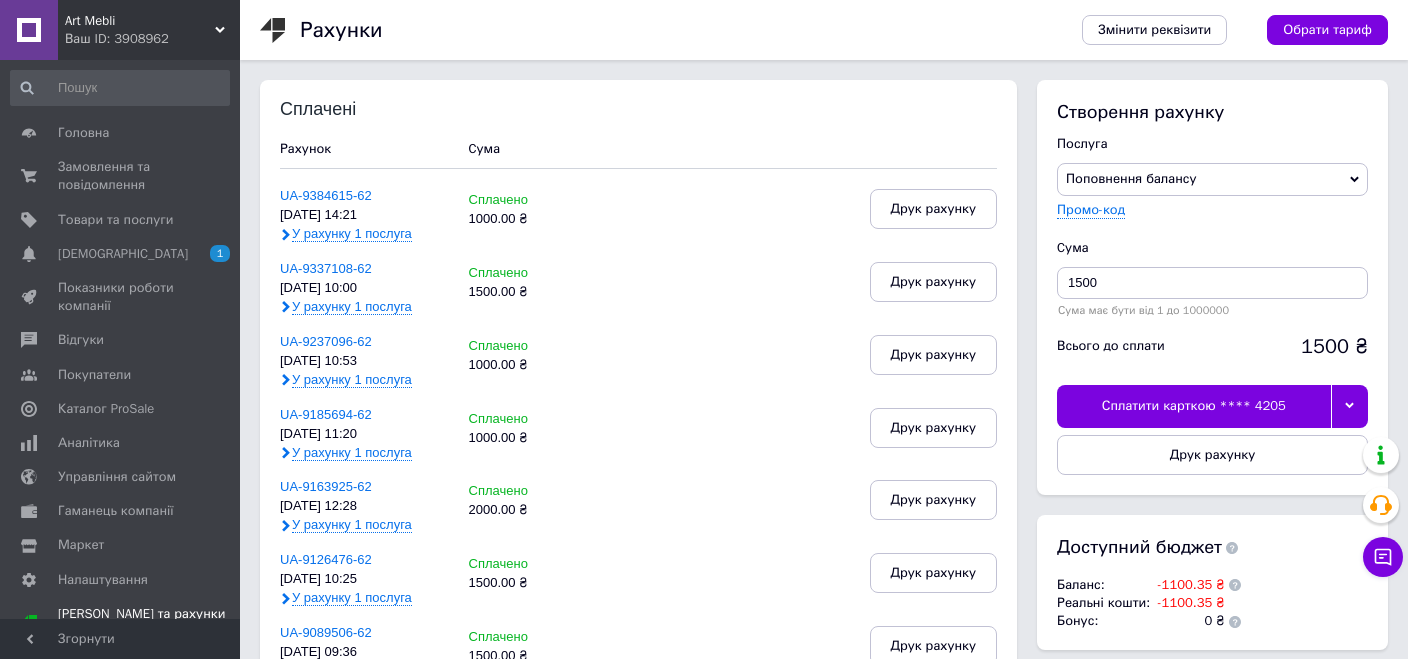 click on "Сплатити карткою  **** 4205" at bounding box center [1194, 406] 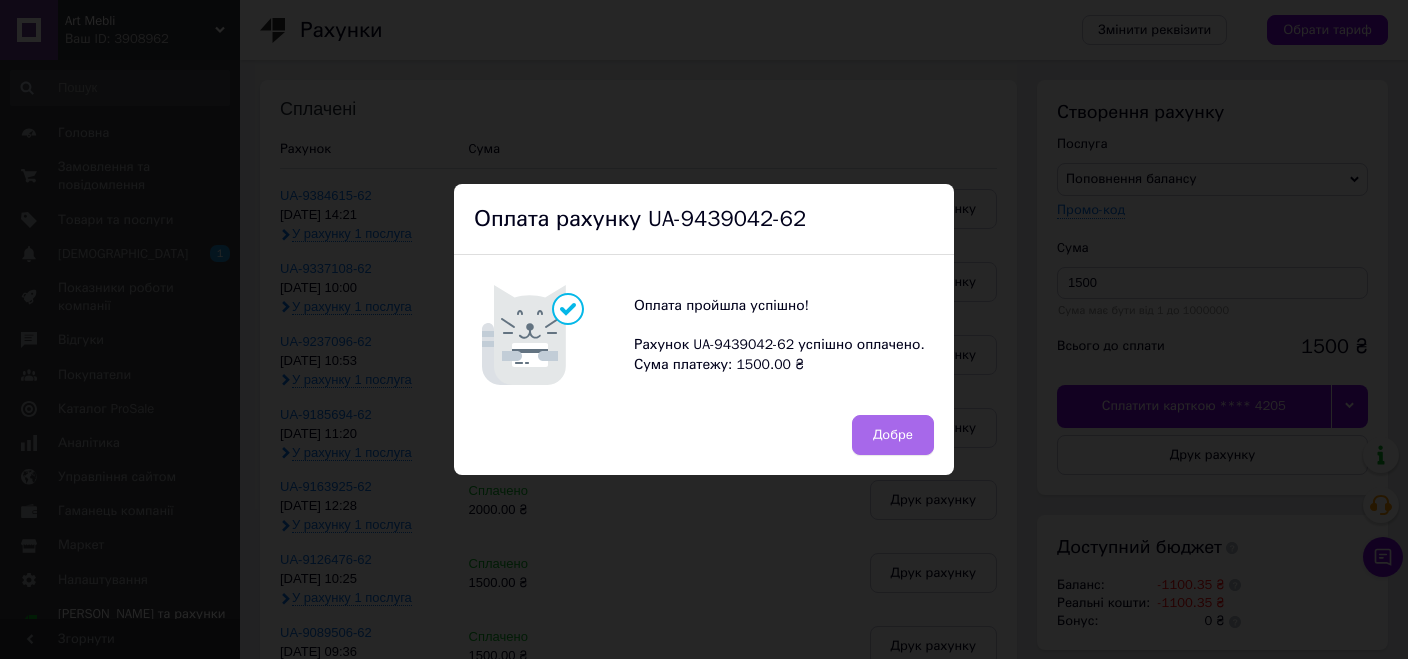 click on "Добре" at bounding box center (893, 435) 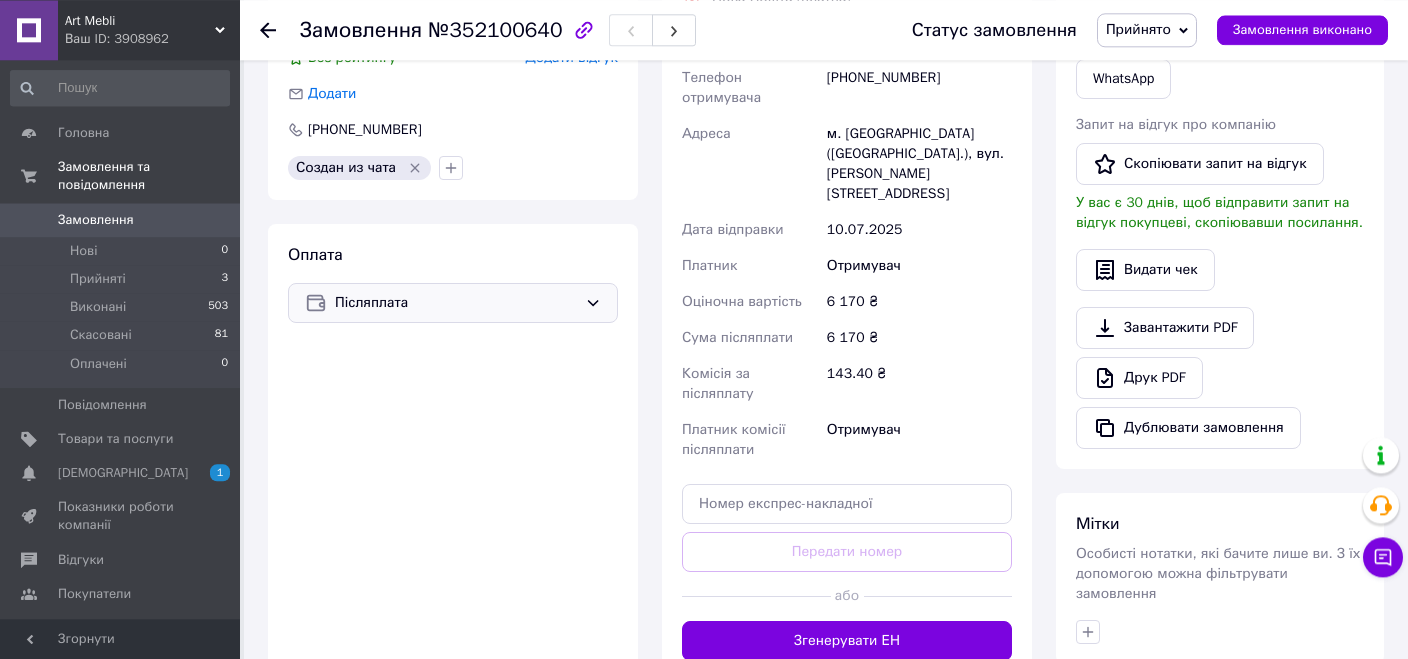 scroll, scrollTop: 478, scrollLeft: 0, axis: vertical 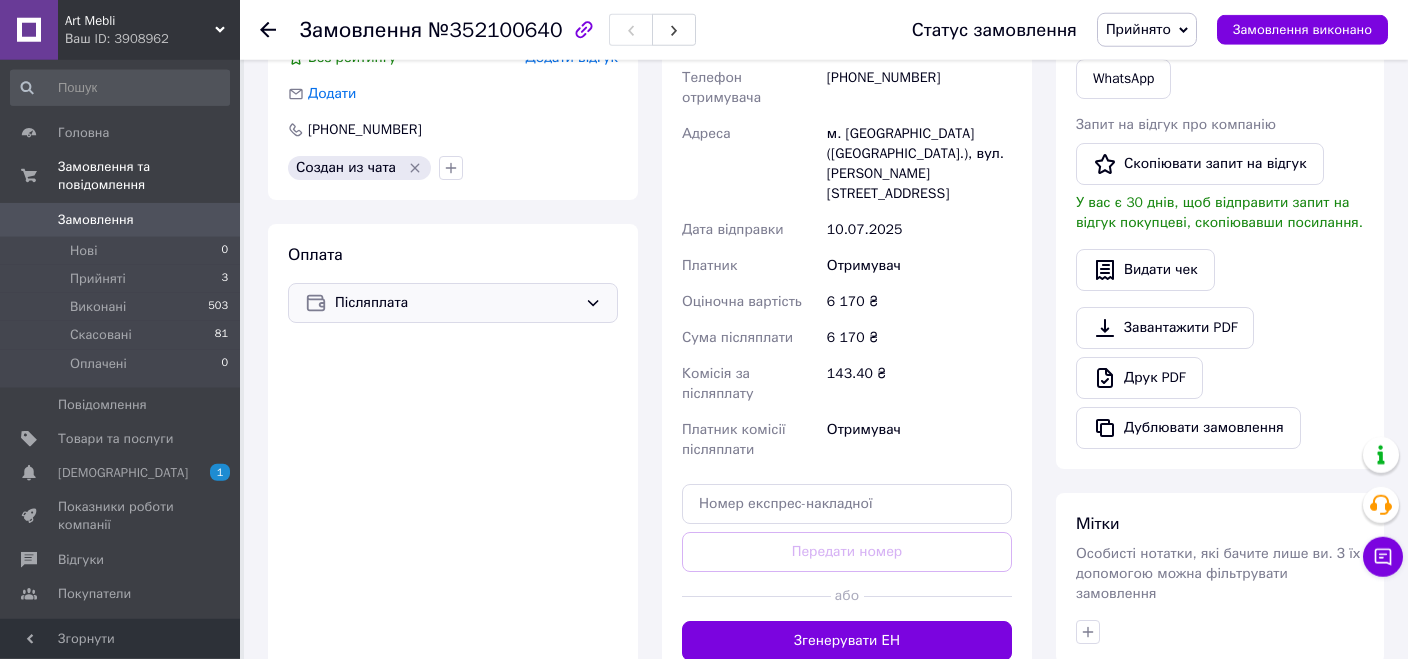 click 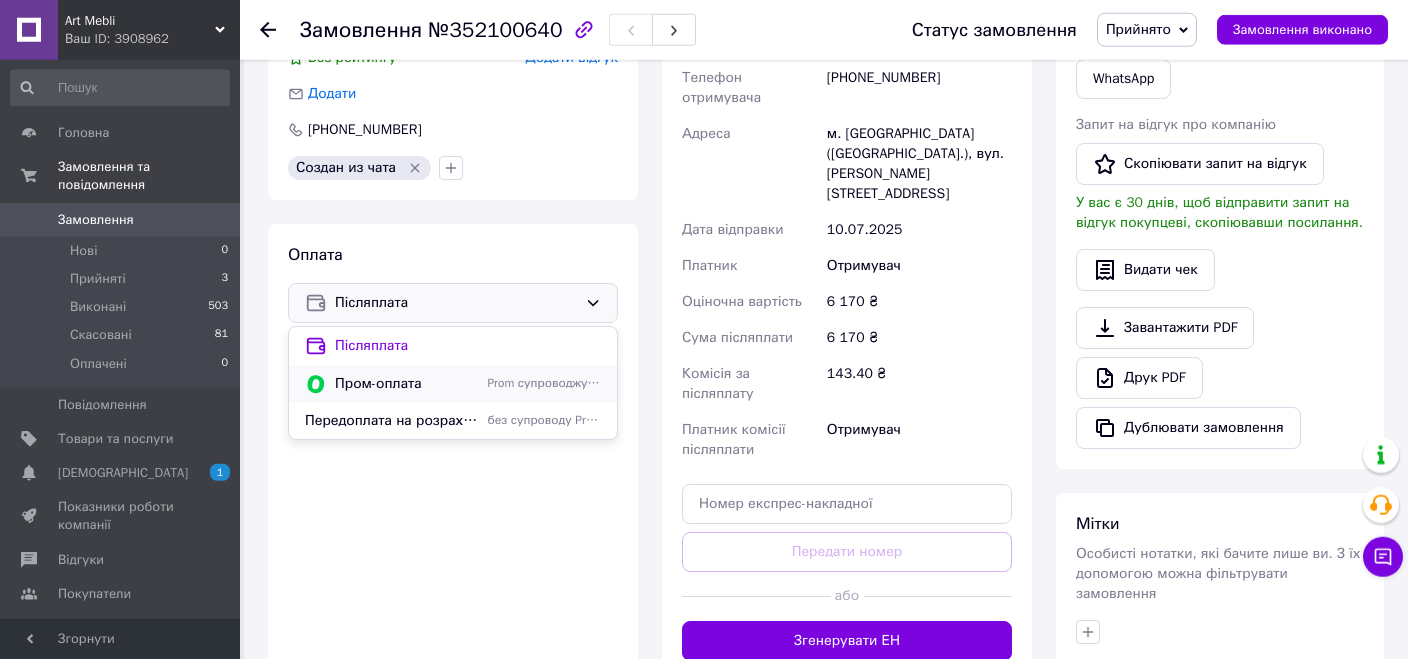 click on "Пром-оплата Prom супроводжує покупку" at bounding box center (453, 384) 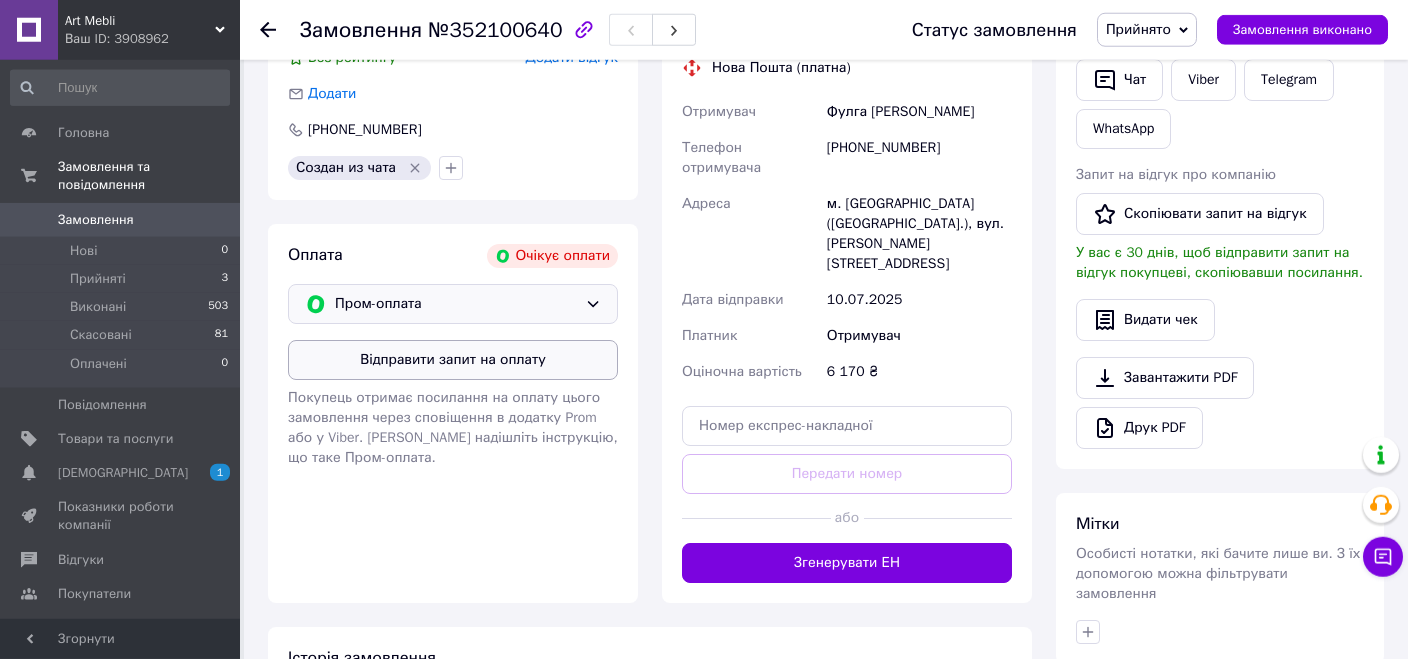 click on "Відправити запит на оплату" at bounding box center [453, 360] 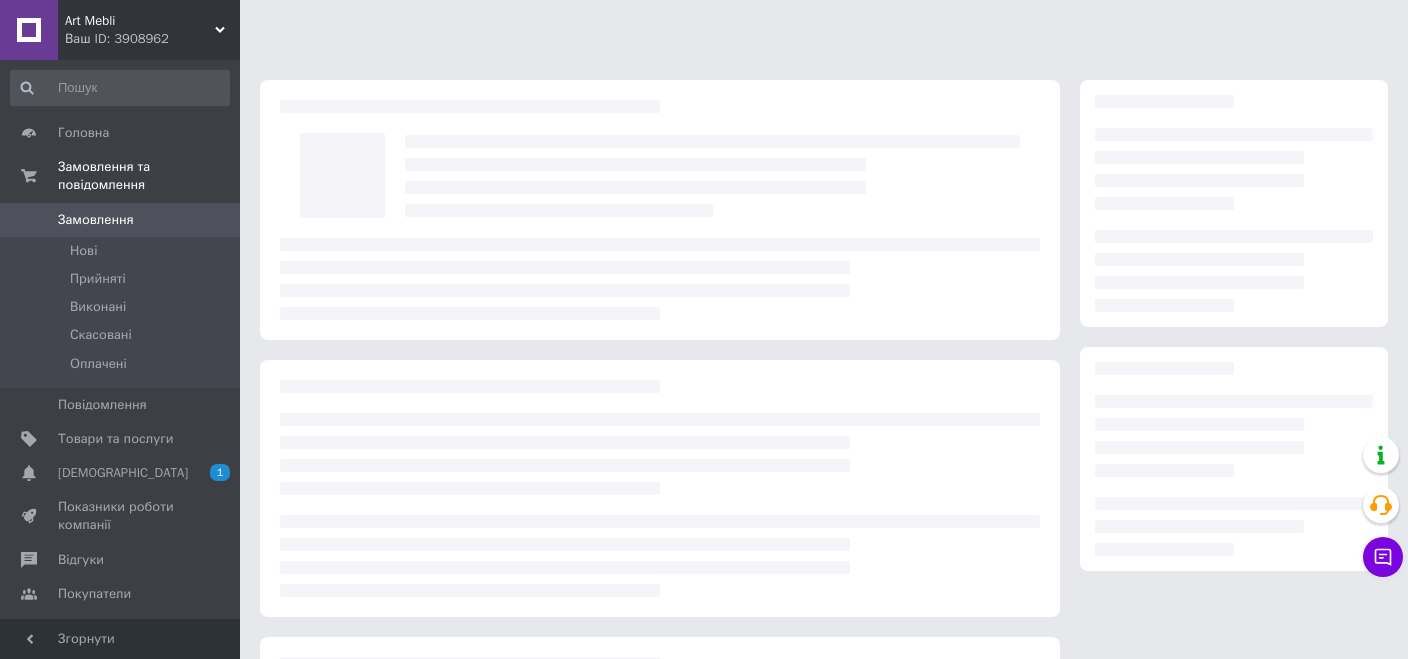 scroll, scrollTop: 0, scrollLeft: 0, axis: both 